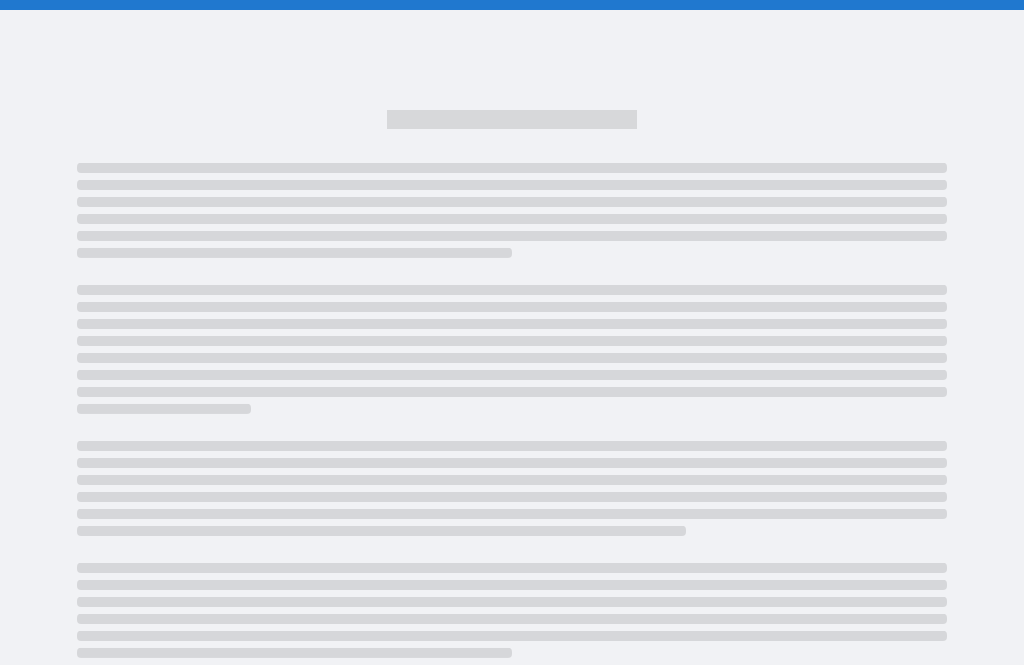 scroll, scrollTop: 0, scrollLeft: 0, axis: both 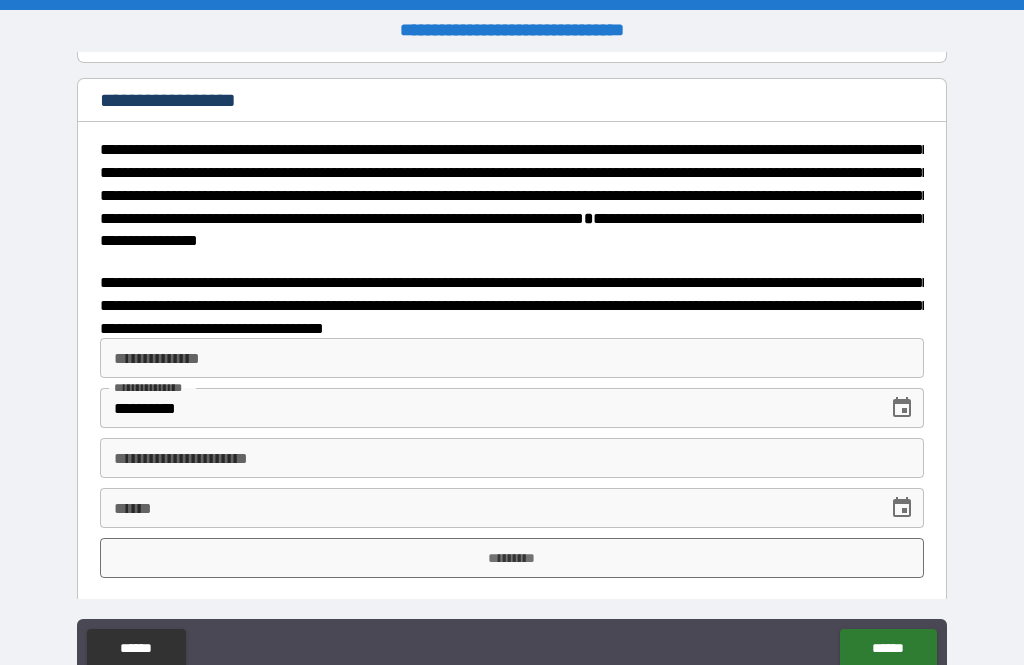 click on "**********" at bounding box center (512, 358) 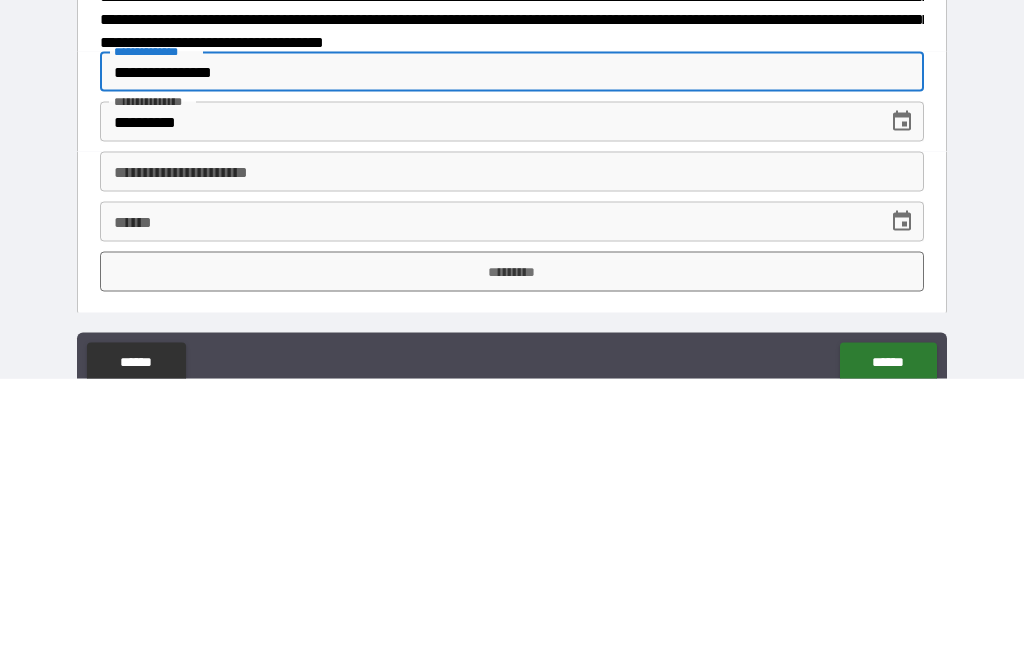 type on "**********" 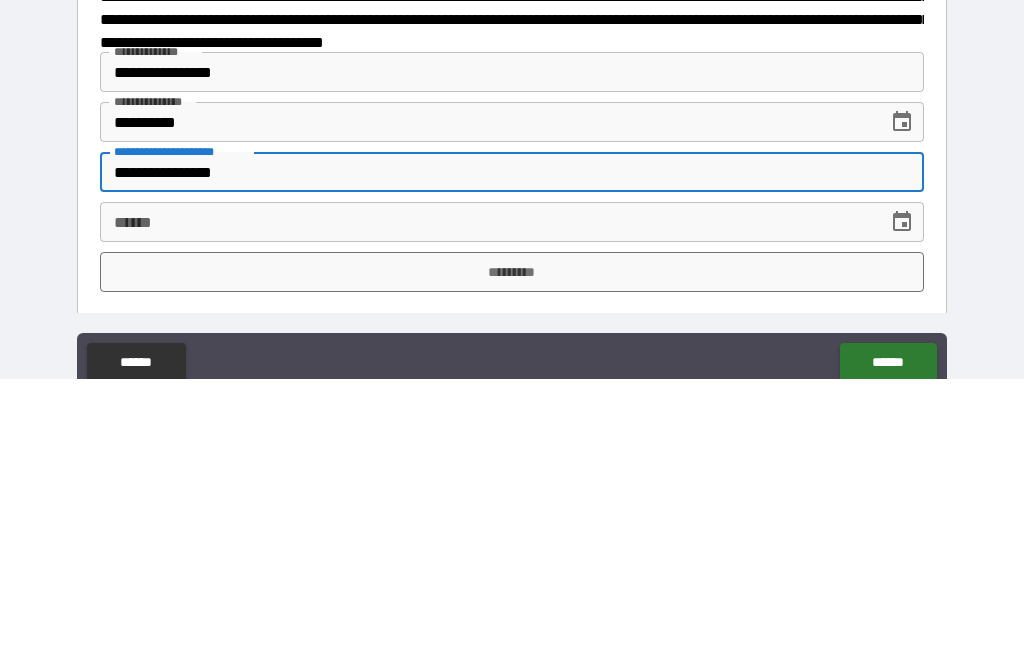 type on "**********" 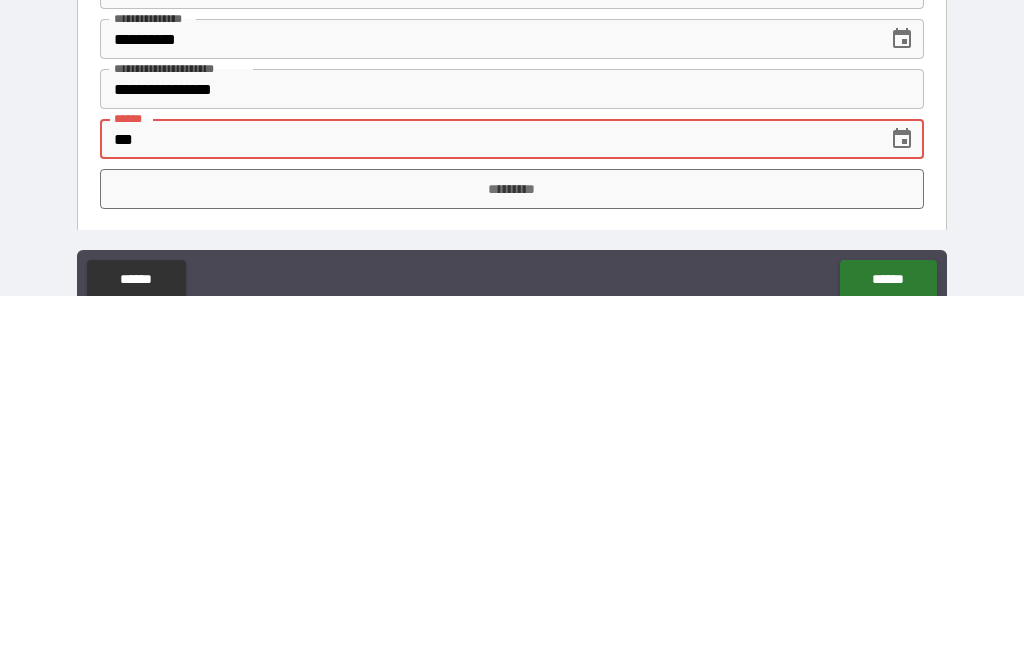 click on "***" at bounding box center [487, 508] 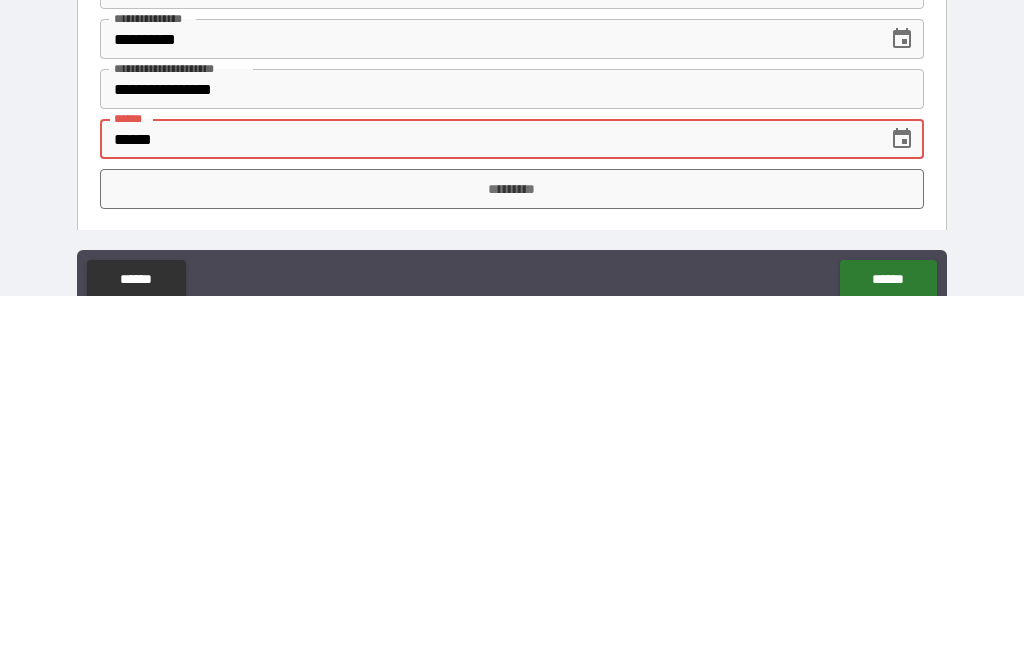 click on "******" at bounding box center (487, 508) 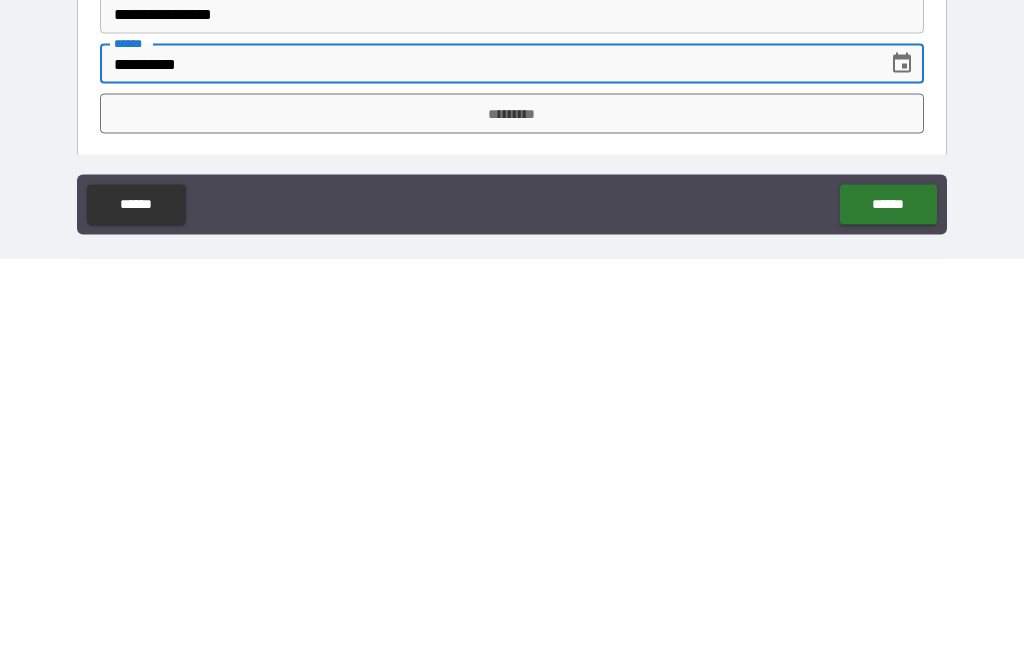 type on "**********" 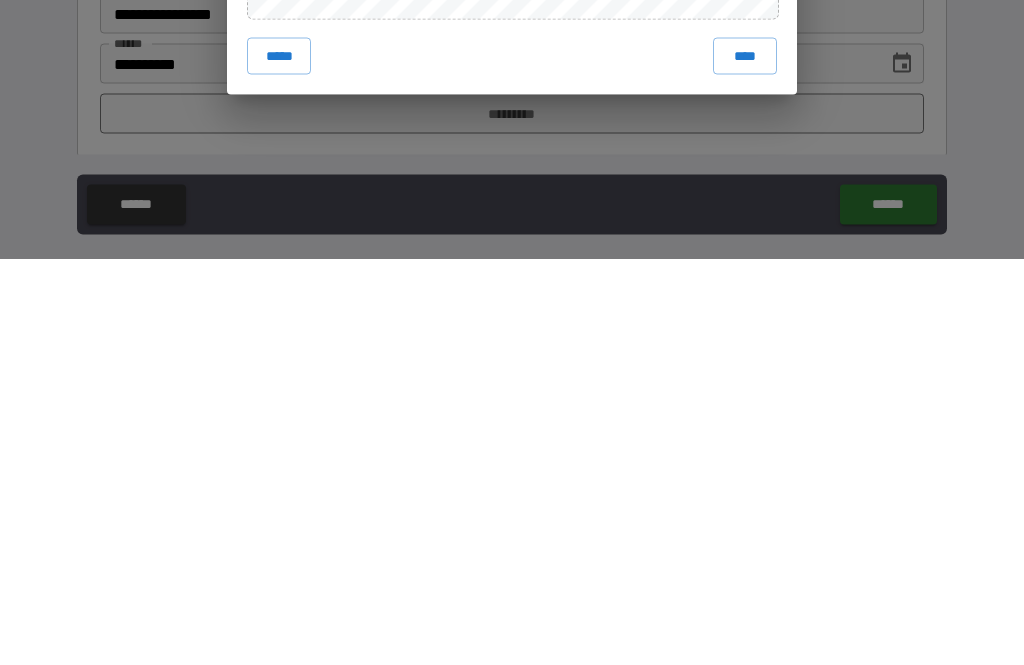 scroll, scrollTop: 65, scrollLeft: 0, axis: vertical 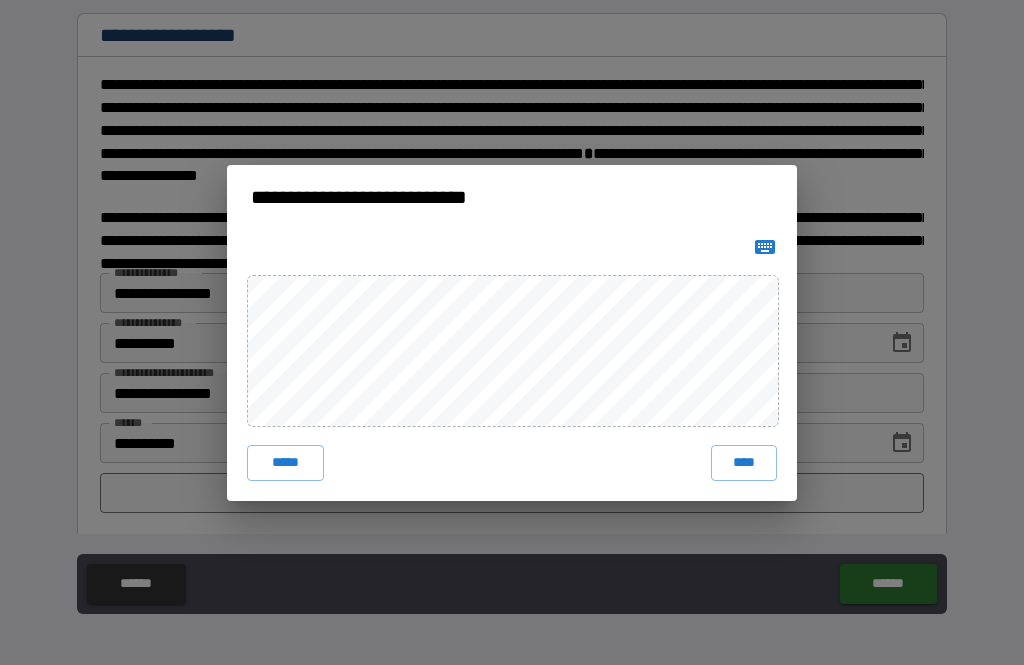 click on "****" at bounding box center (744, 463) 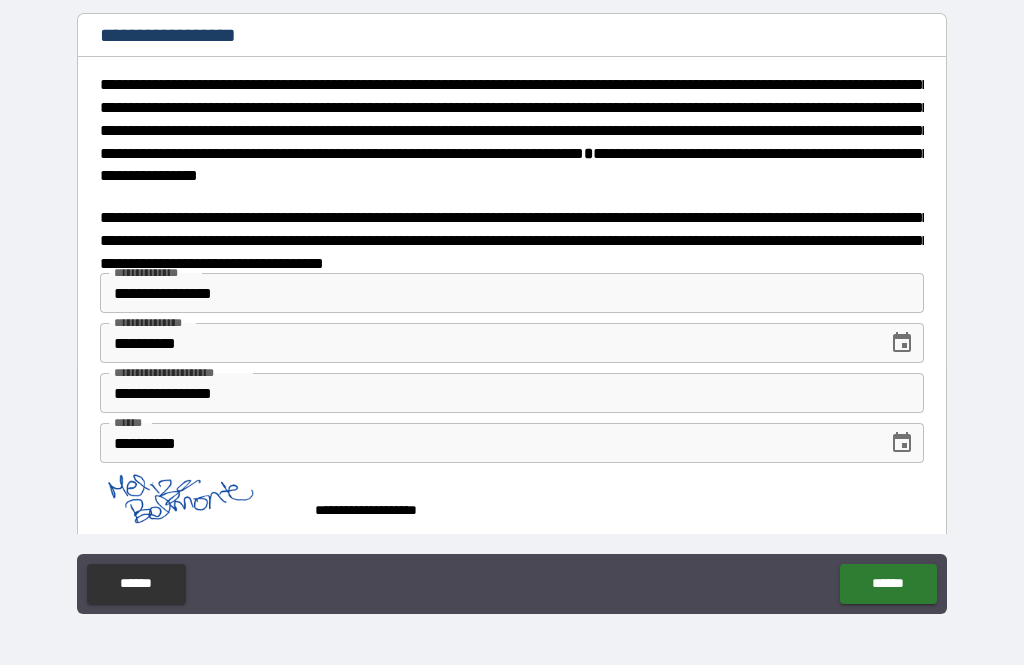 scroll, scrollTop: 3173, scrollLeft: 0, axis: vertical 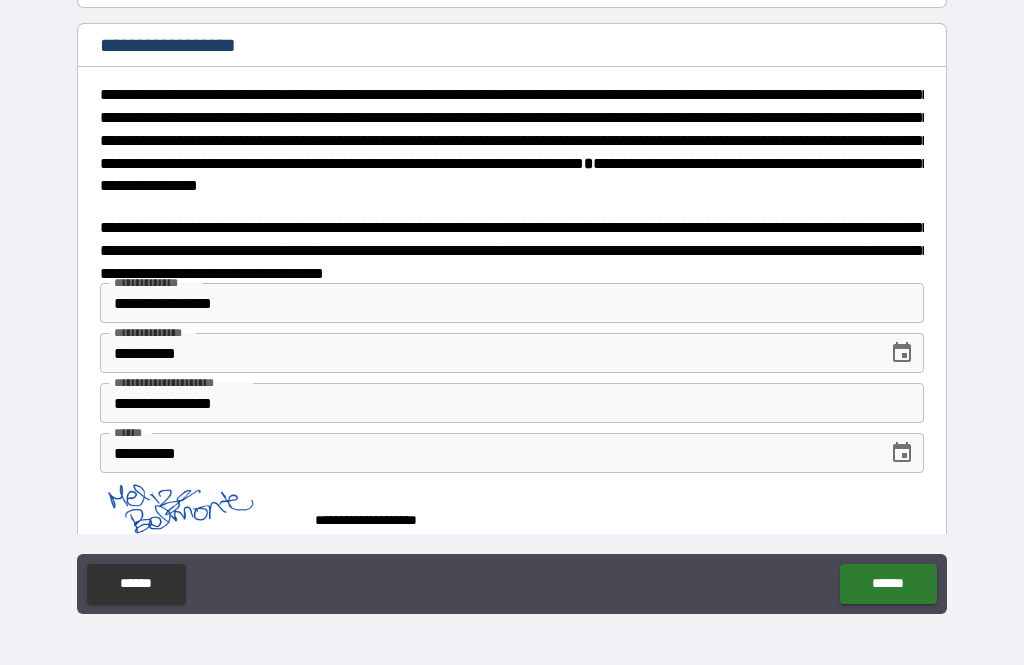 click on "******" at bounding box center (888, 584) 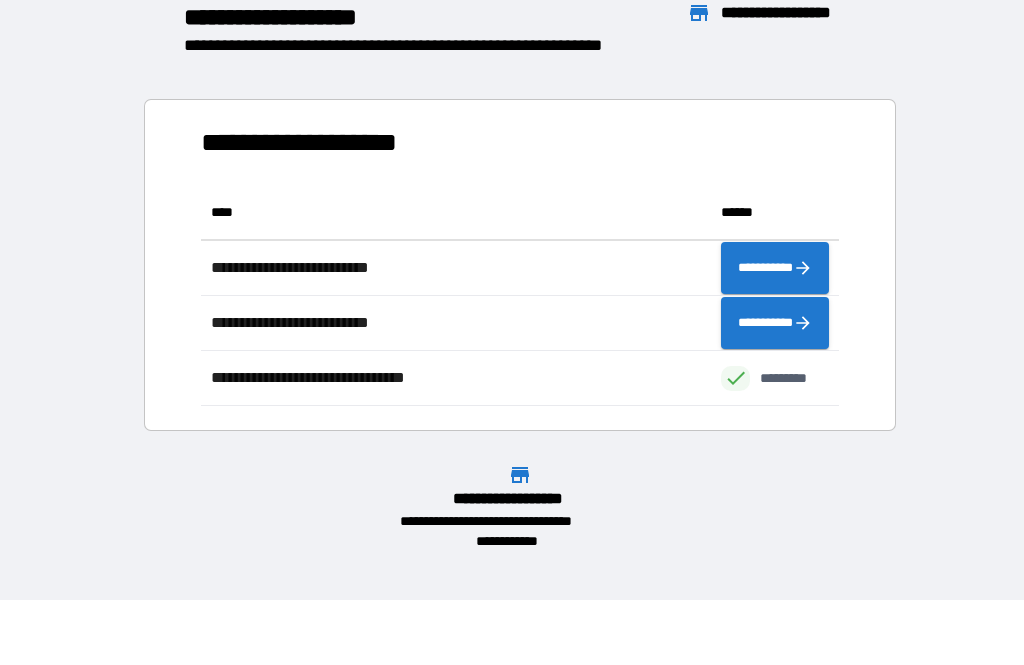 scroll, scrollTop: 221, scrollLeft: 638, axis: both 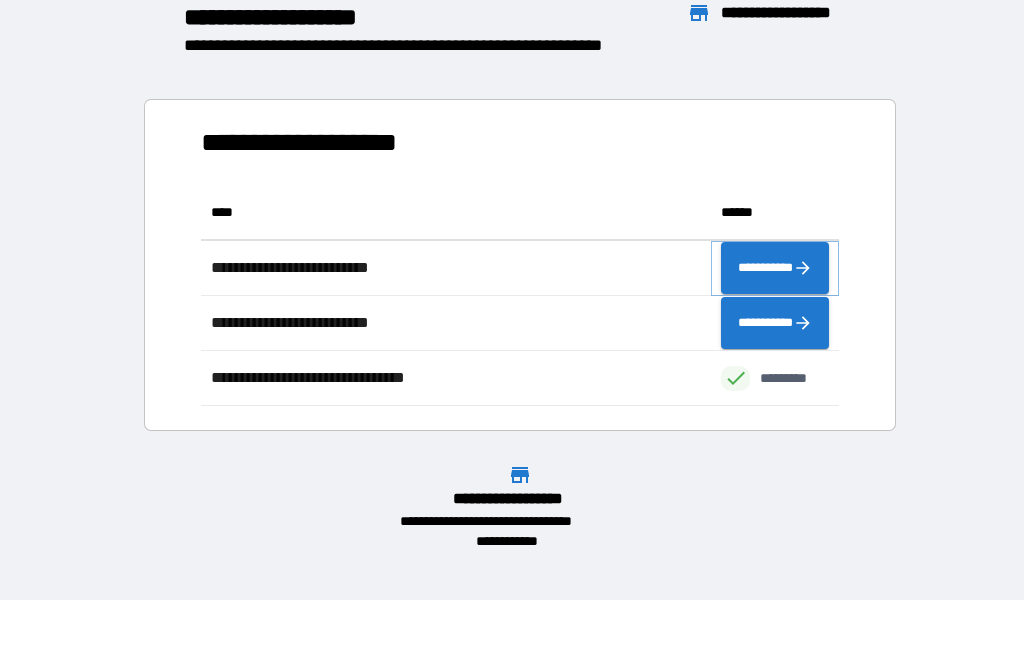 click on "**********" at bounding box center [775, 268] 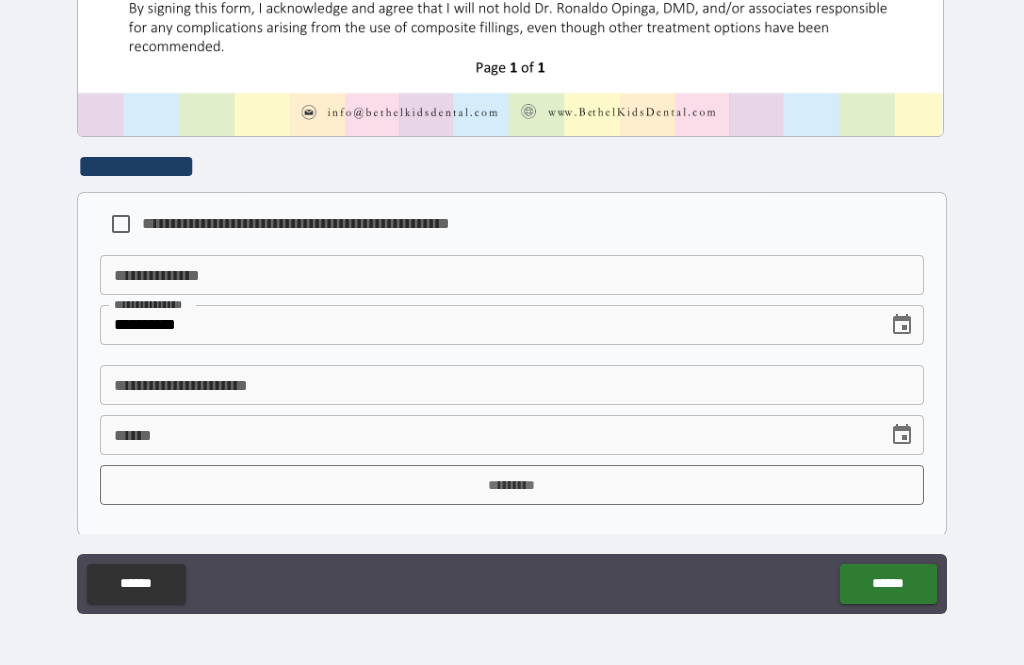 scroll, scrollTop: 1002, scrollLeft: 0, axis: vertical 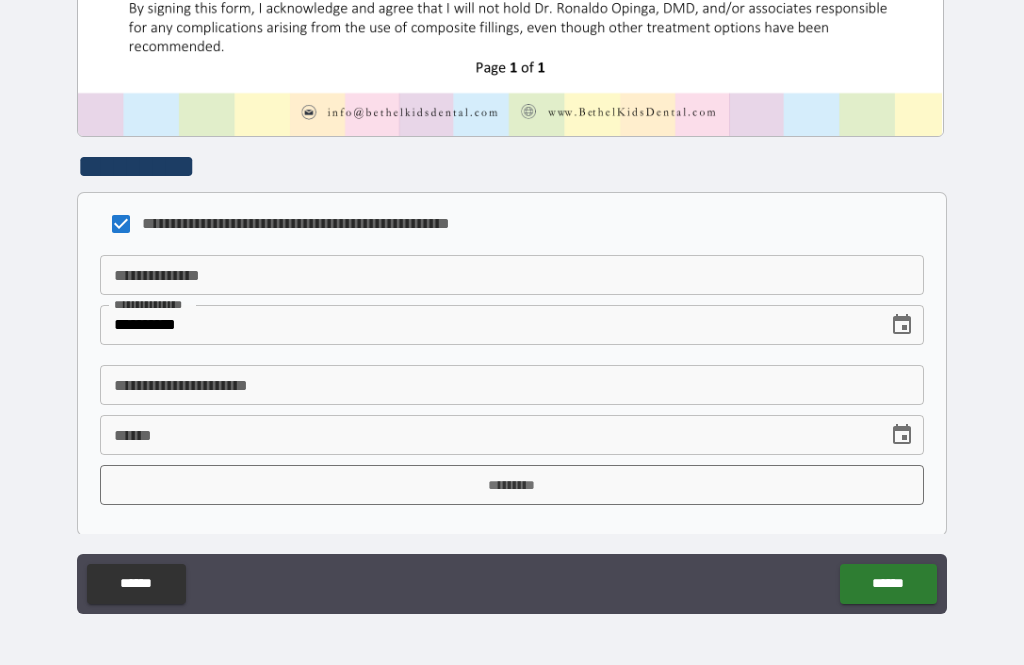click on "**********" at bounding box center (512, 275) 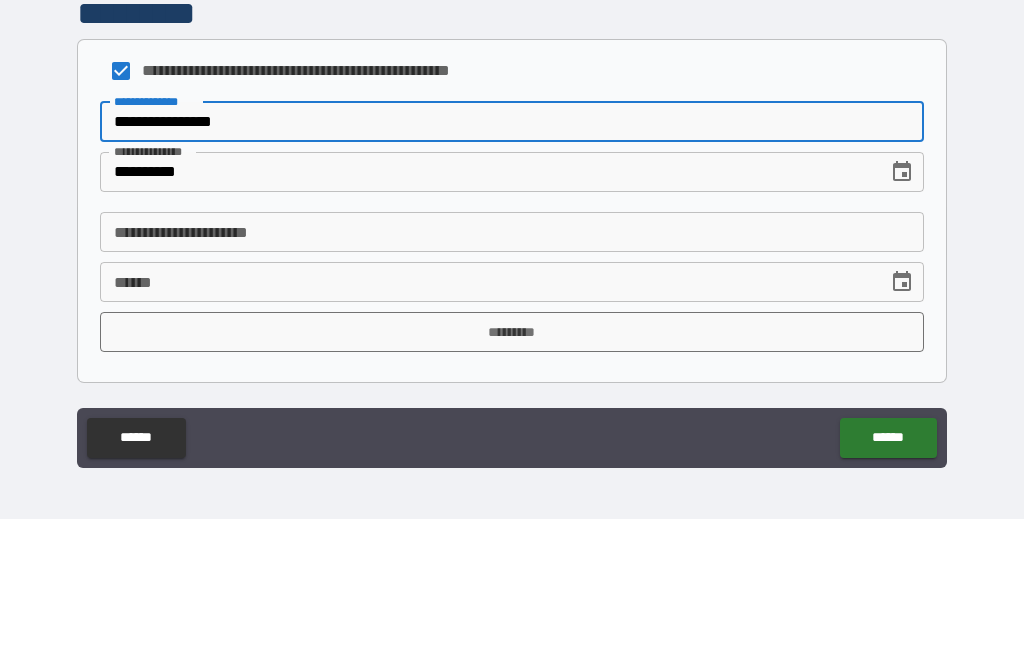 type on "**********" 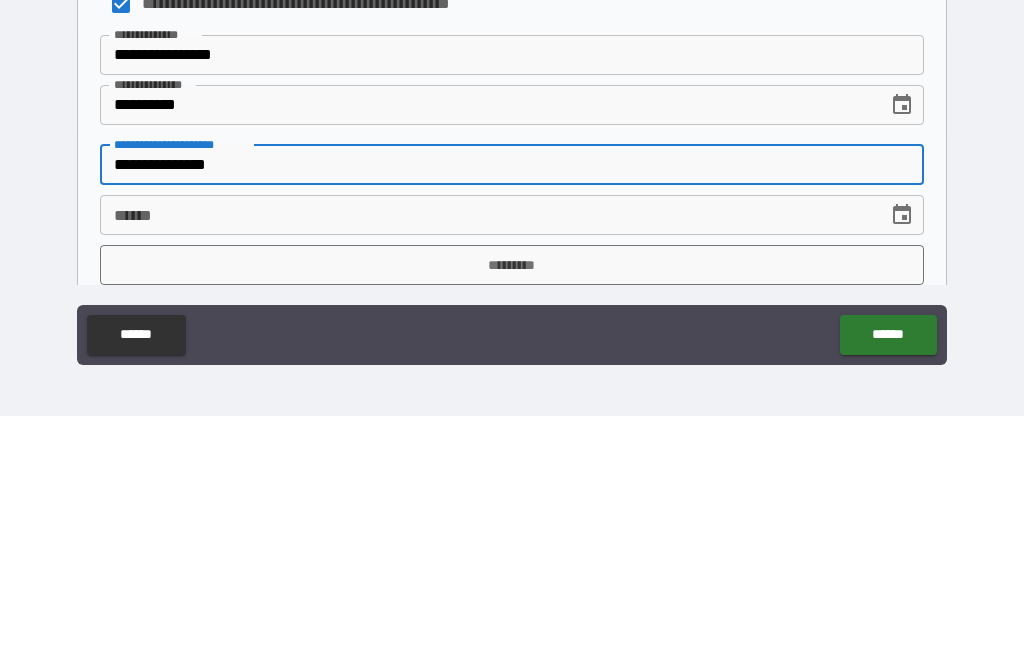 scroll, scrollTop: 973, scrollLeft: 0, axis: vertical 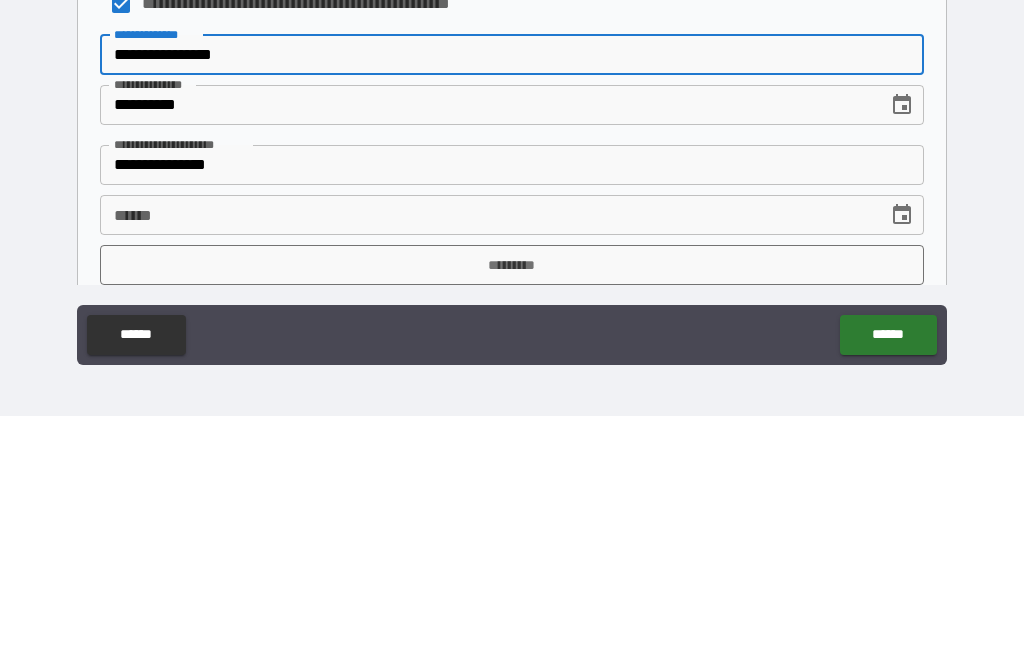 click on "**********" at bounding box center (512, 304) 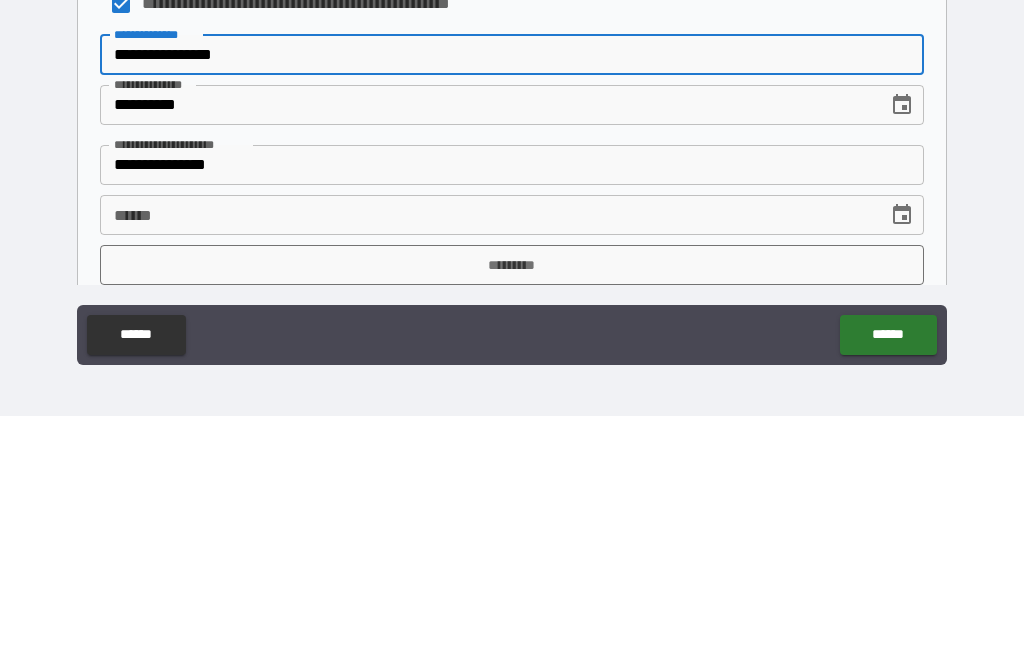 click on "**********" at bounding box center [512, 304] 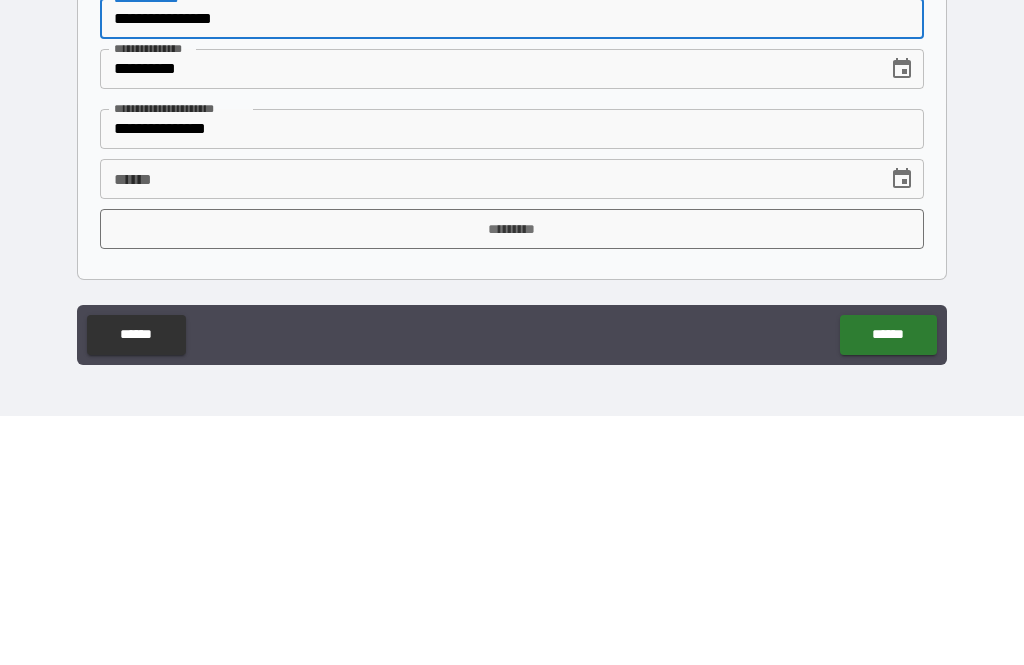 scroll, scrollTop: 1009, scrollLeft: 0, axis: vertical 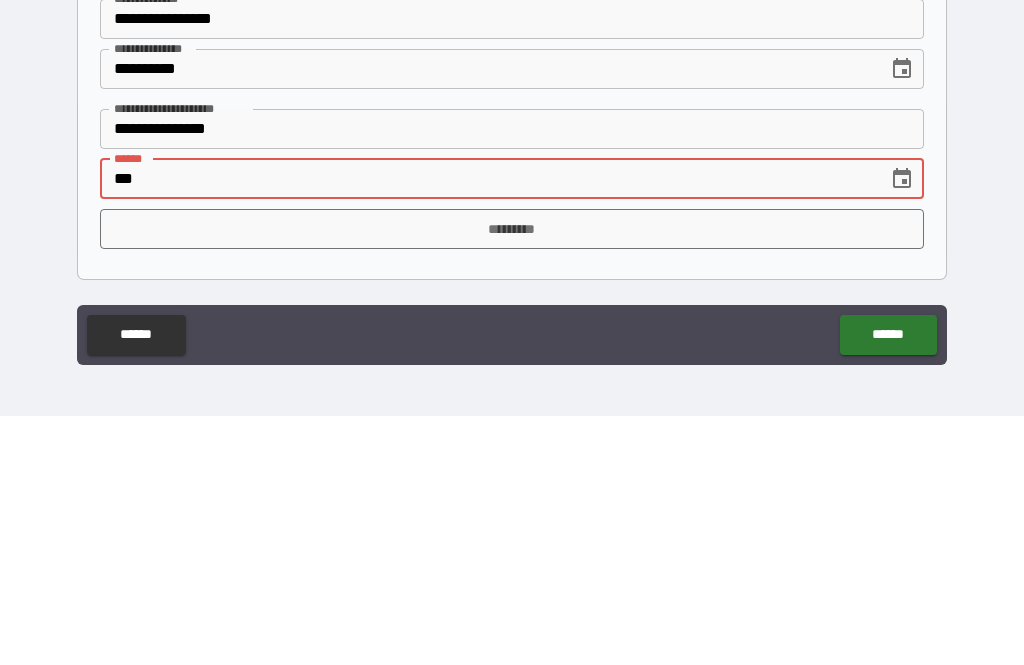 click on "***" at bounding box center (487, 428) 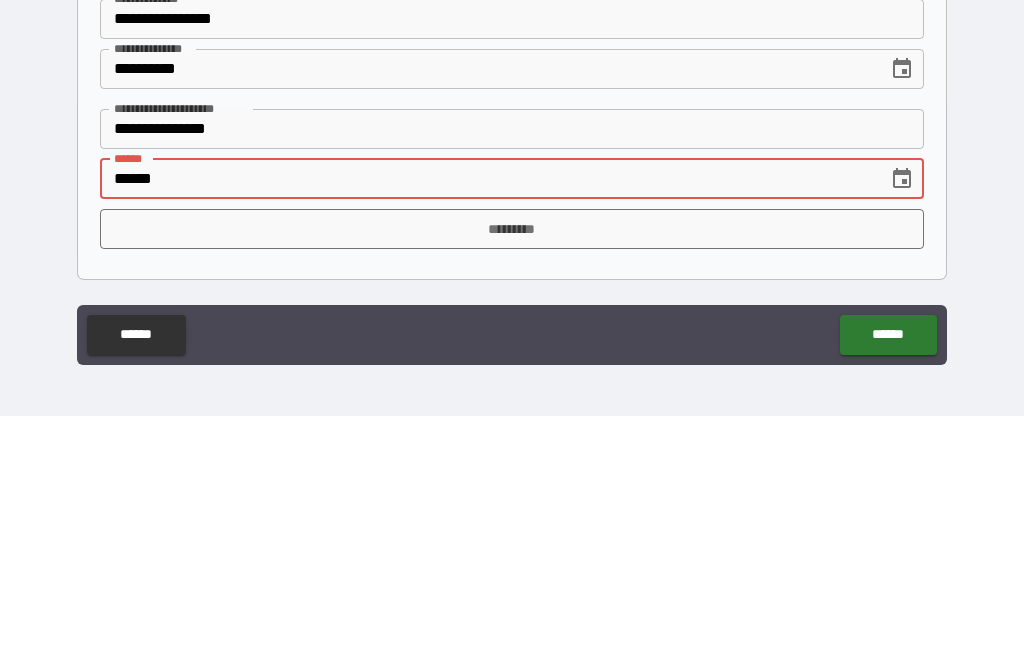 click on "******" at bounding box center [487, 428] 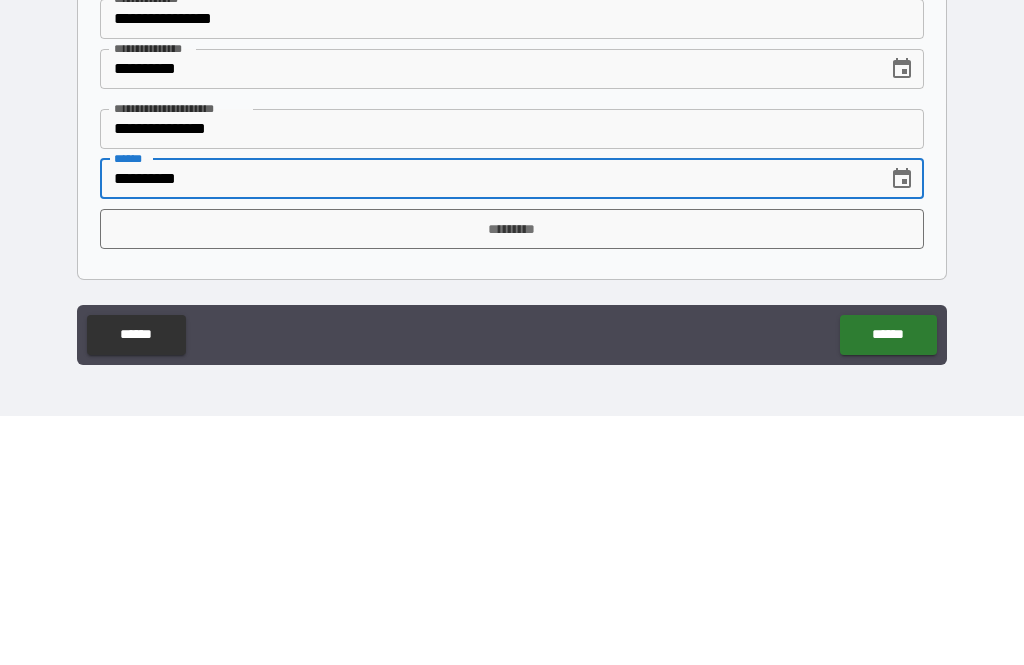 type on "**********" 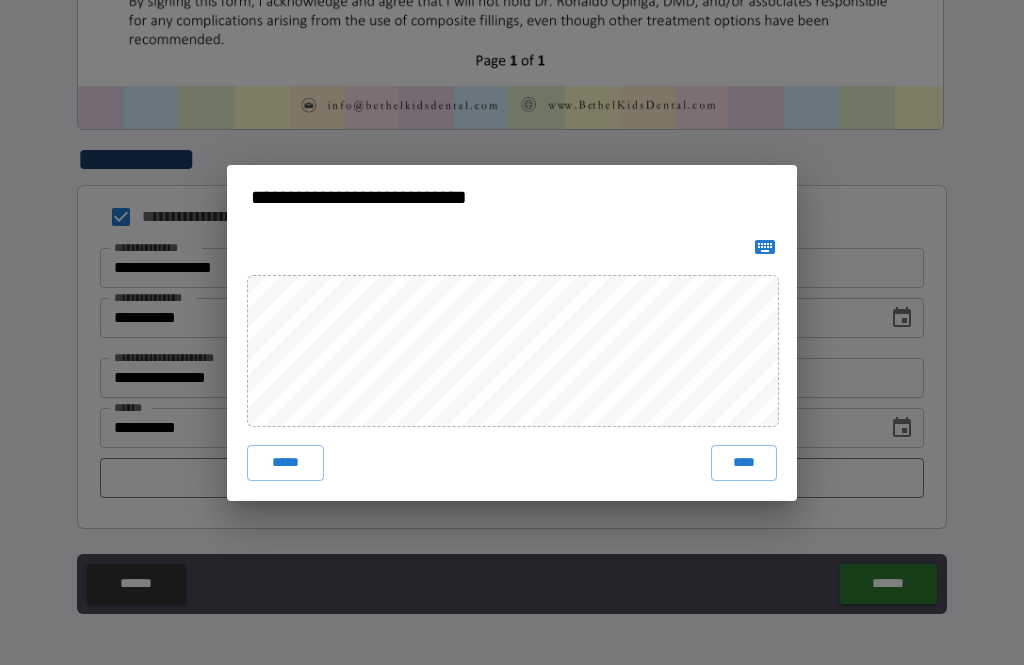 click on "****" at bounding box center (744, 463) 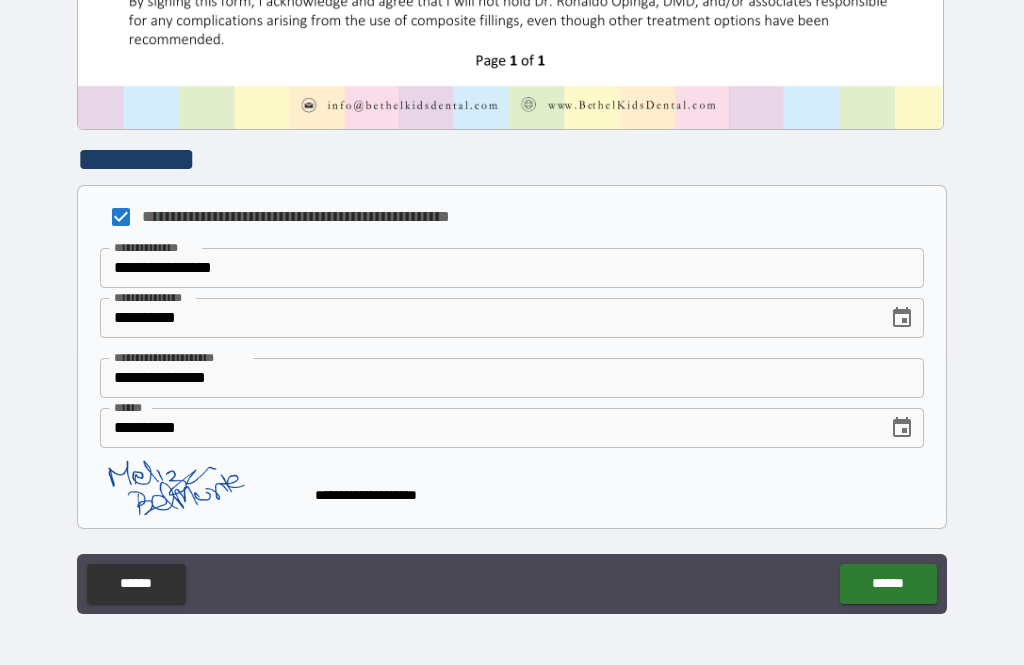 scroll, scrollTop: 999, scrollLeft: 0, axis: vertical 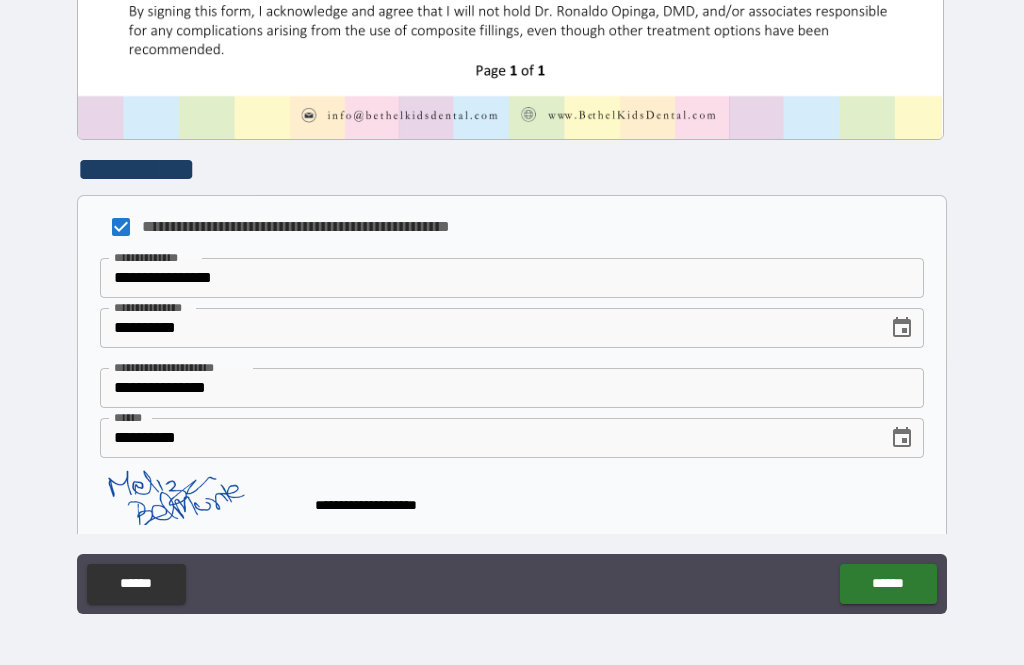 click on "******" at bounding box center (888, 584) 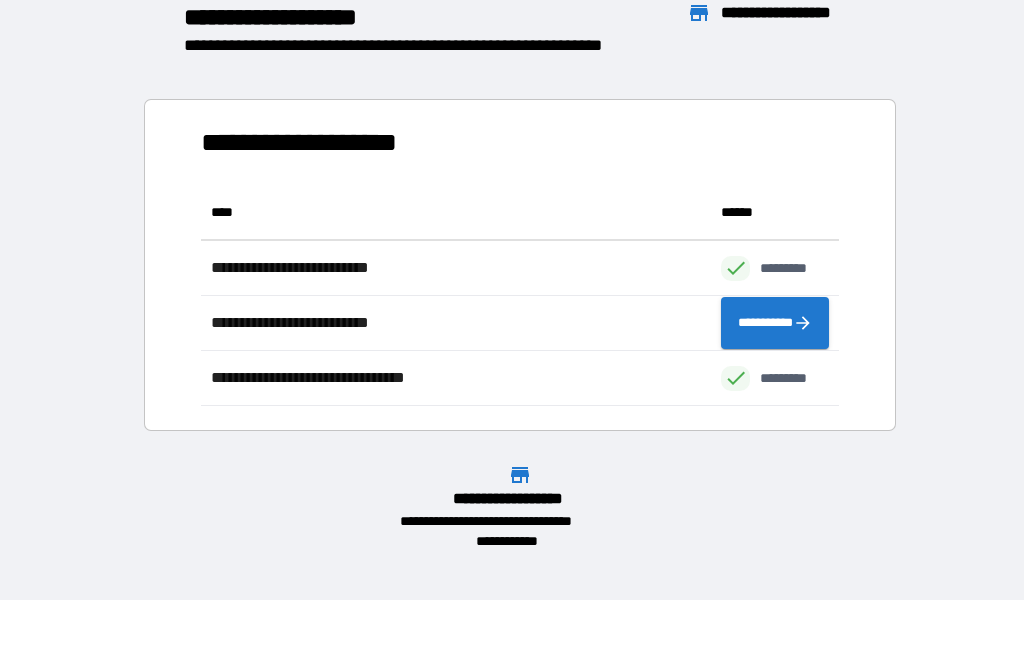 scroll, scrollTop: 221, scrollLeft: 638, axis: both 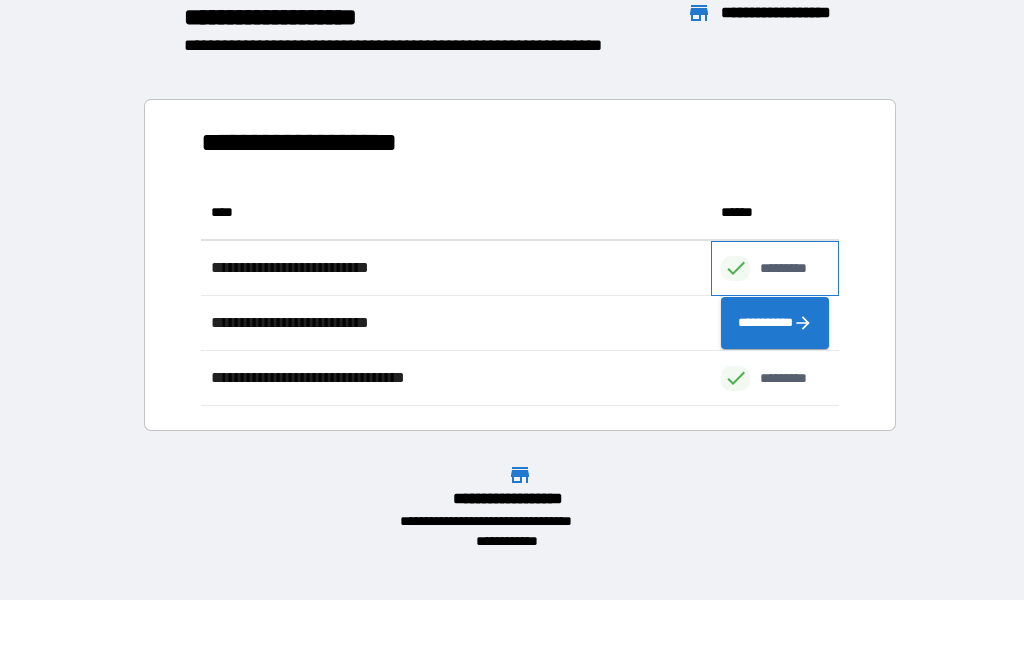 click on "*********" at bounding box center [794, 268] 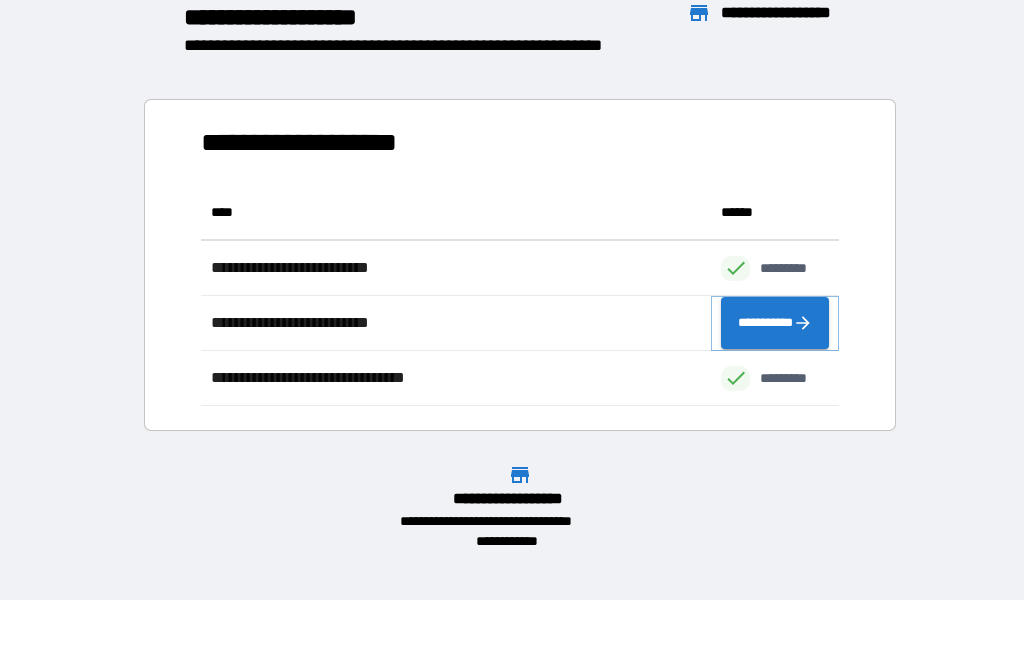 click on "**********" at bounding box center (775, 323) 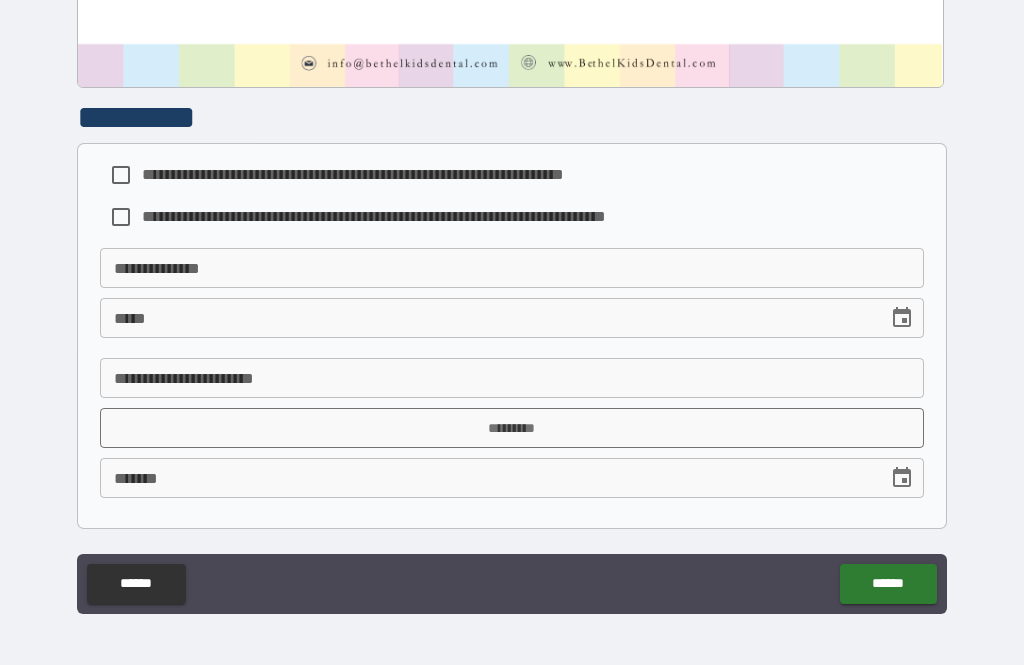 scroll, scrollTop: 1051, scrollLeft: 0, axis: vertical 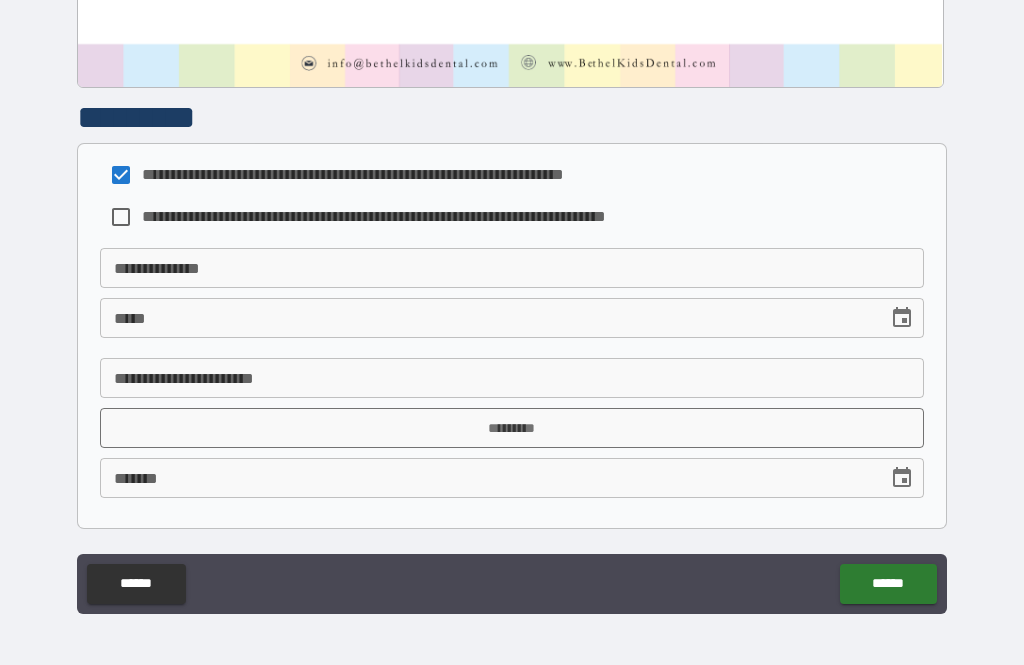 click on "**********" at bounding box center (512, 268) 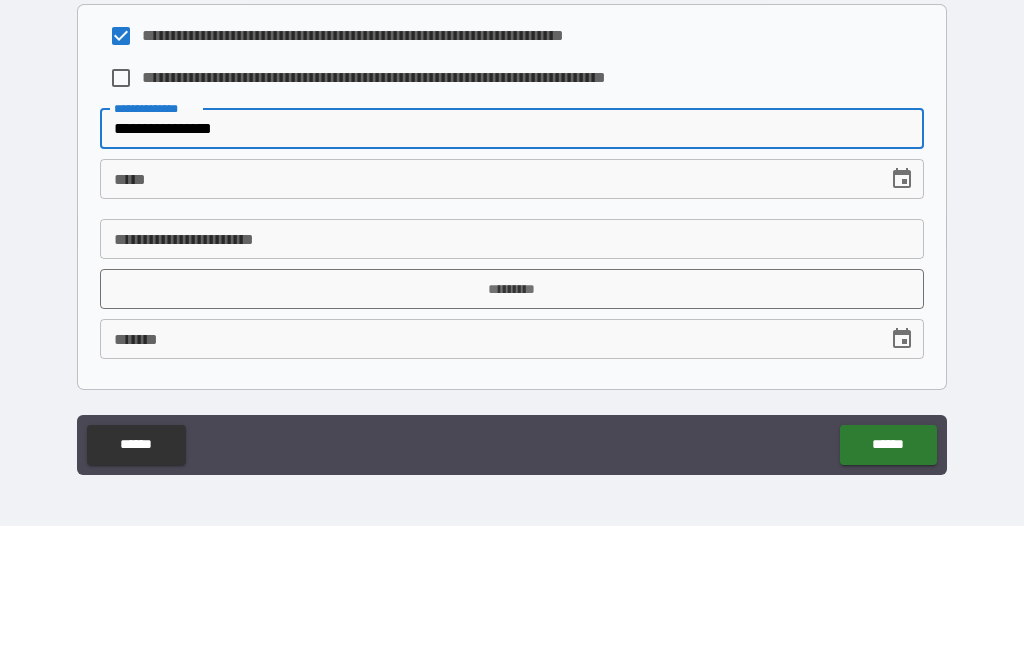 type on "**********" 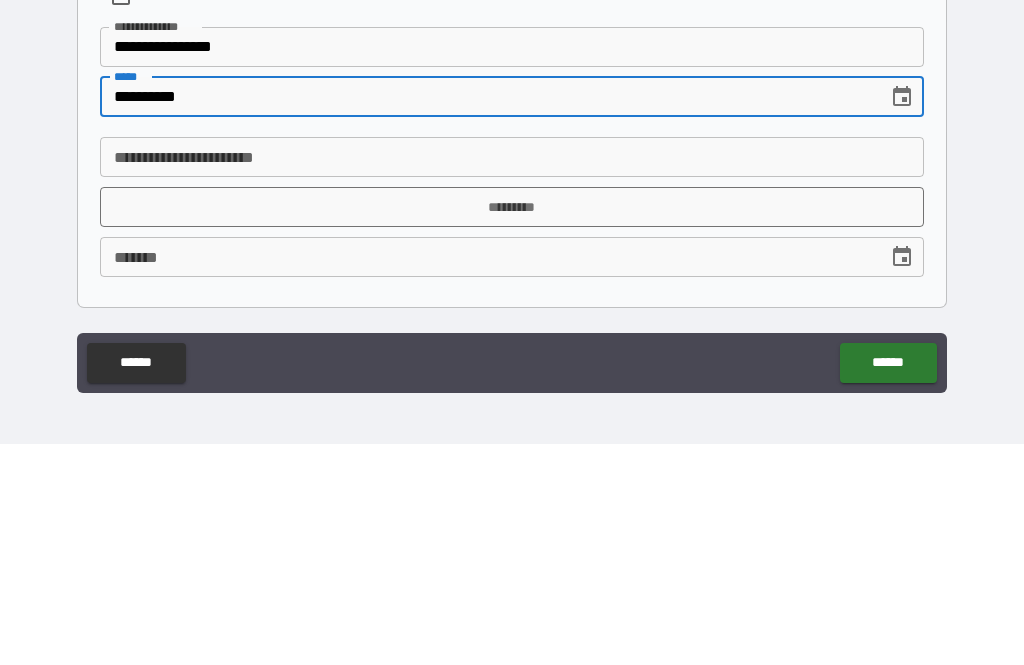 type on "**********" 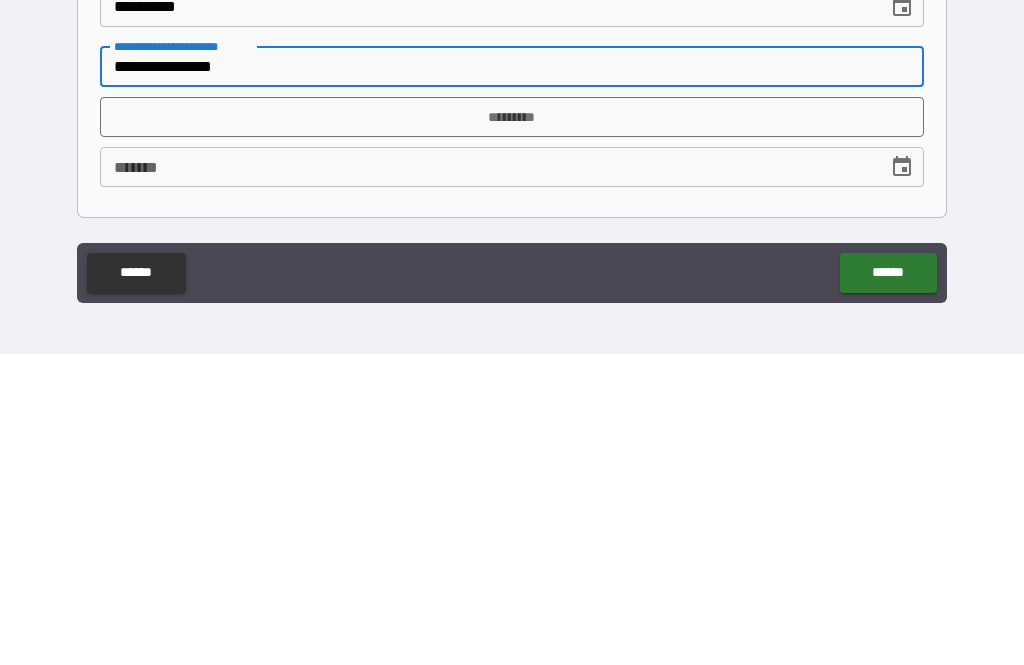 type on "**********" 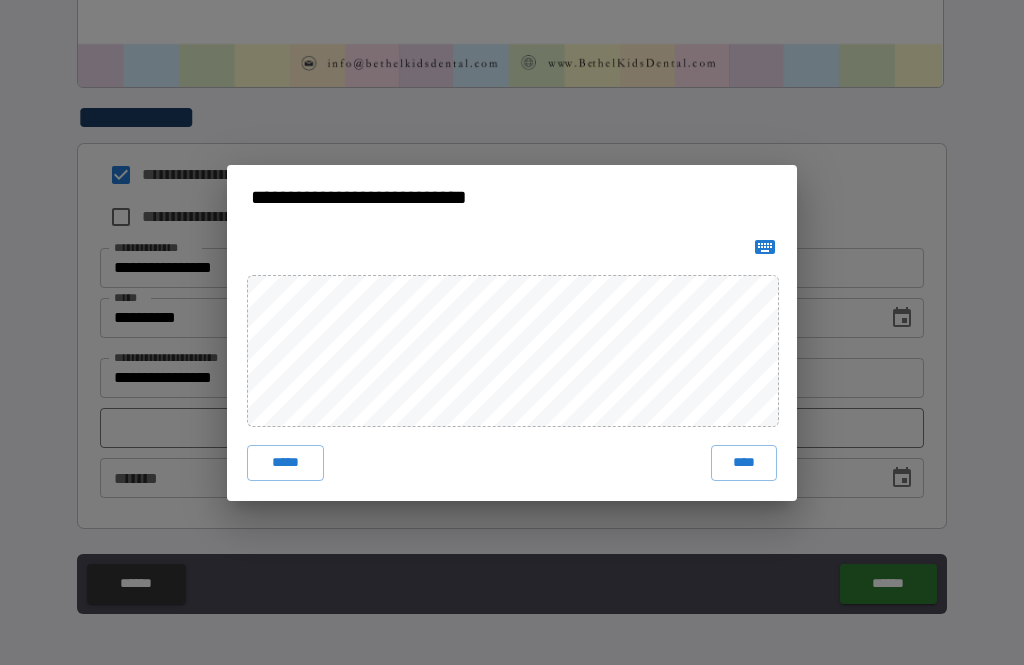 click on "****" at bounding box center (744, 463) 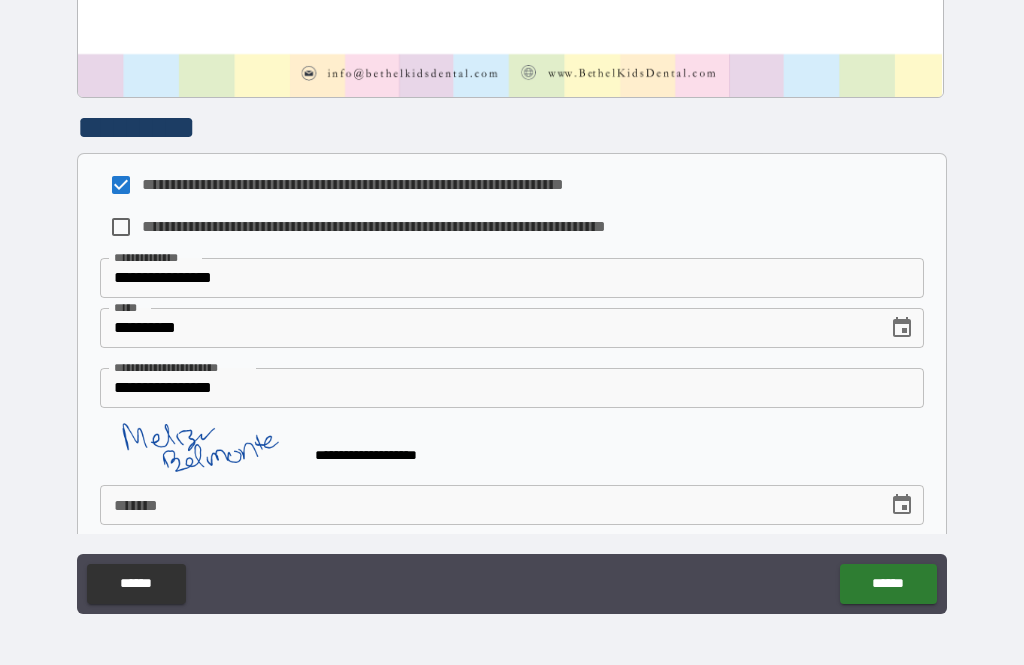 click on "*****   *" at bounding box center (487, 505) 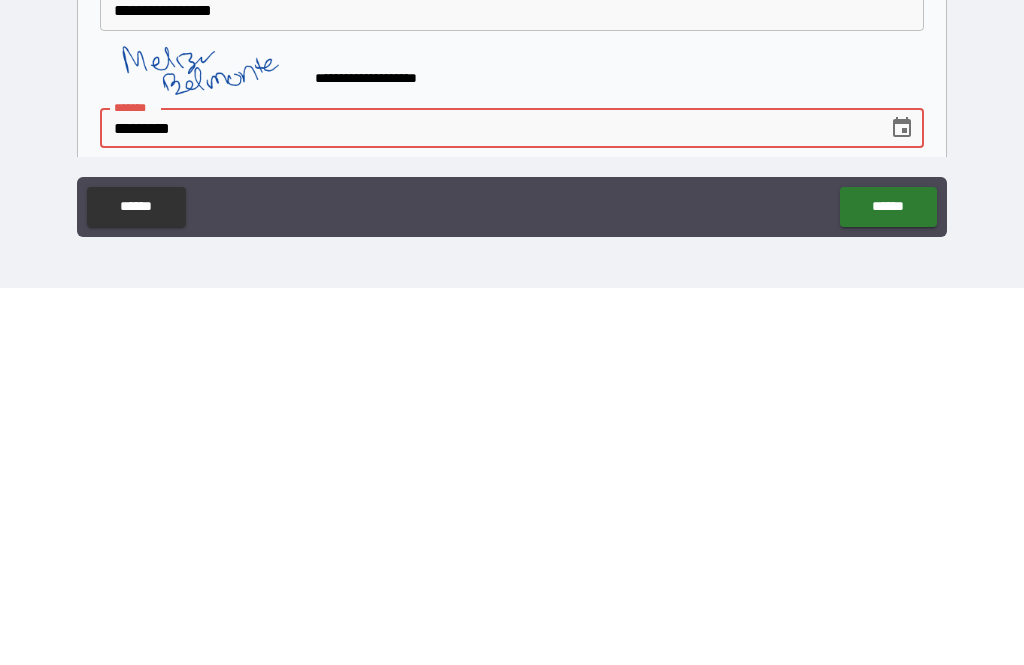 type on "**********" 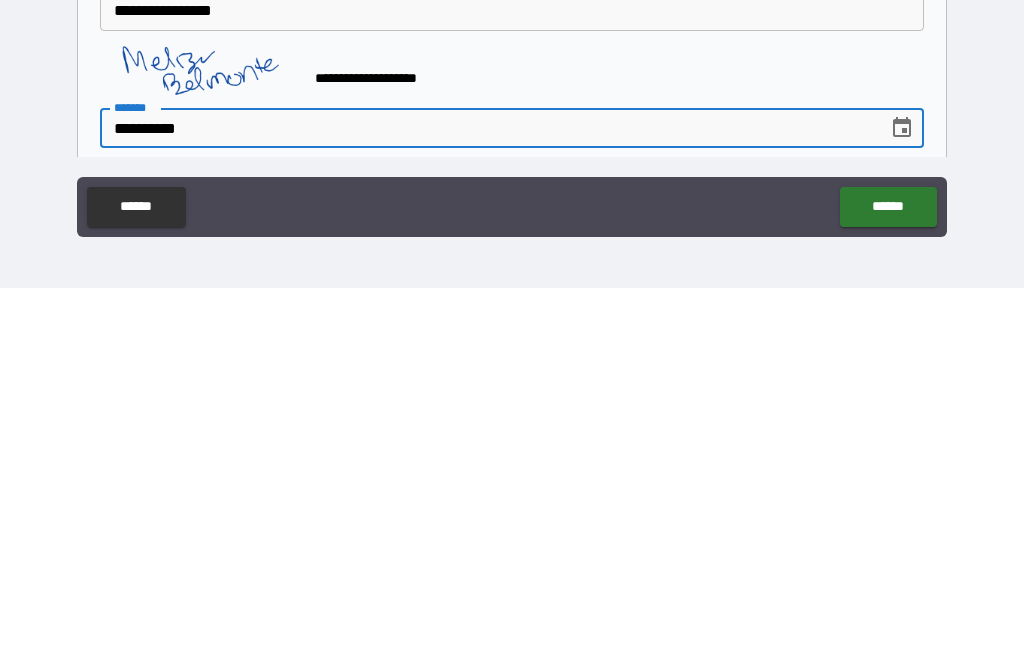 click on "******" at bounding box center [888, 584] 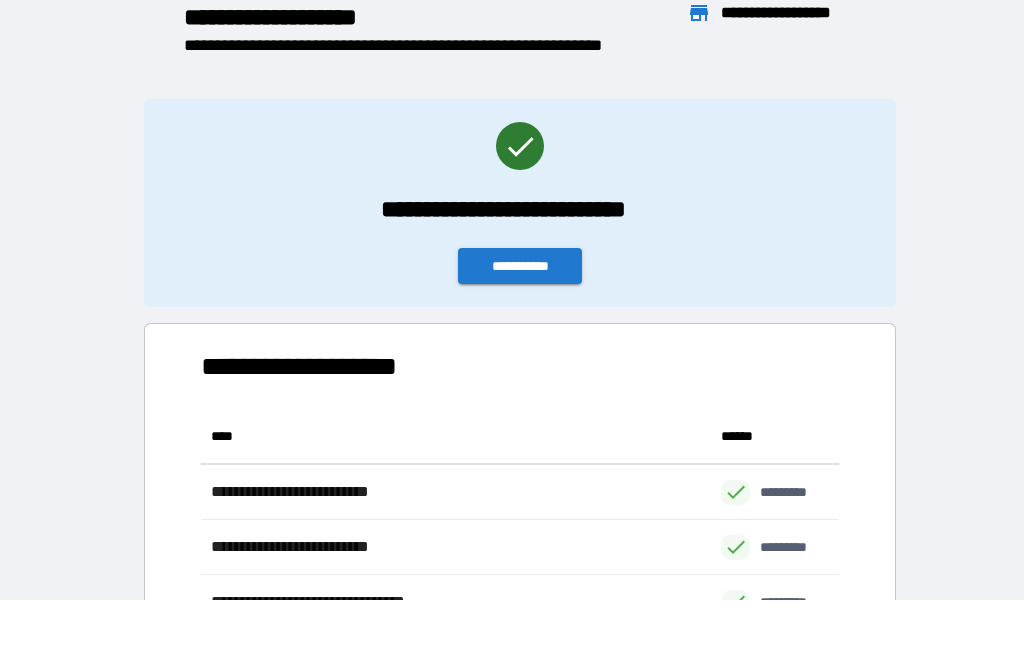 scroll, scrollTop: 1, scrollLeft: 1, axis: both 